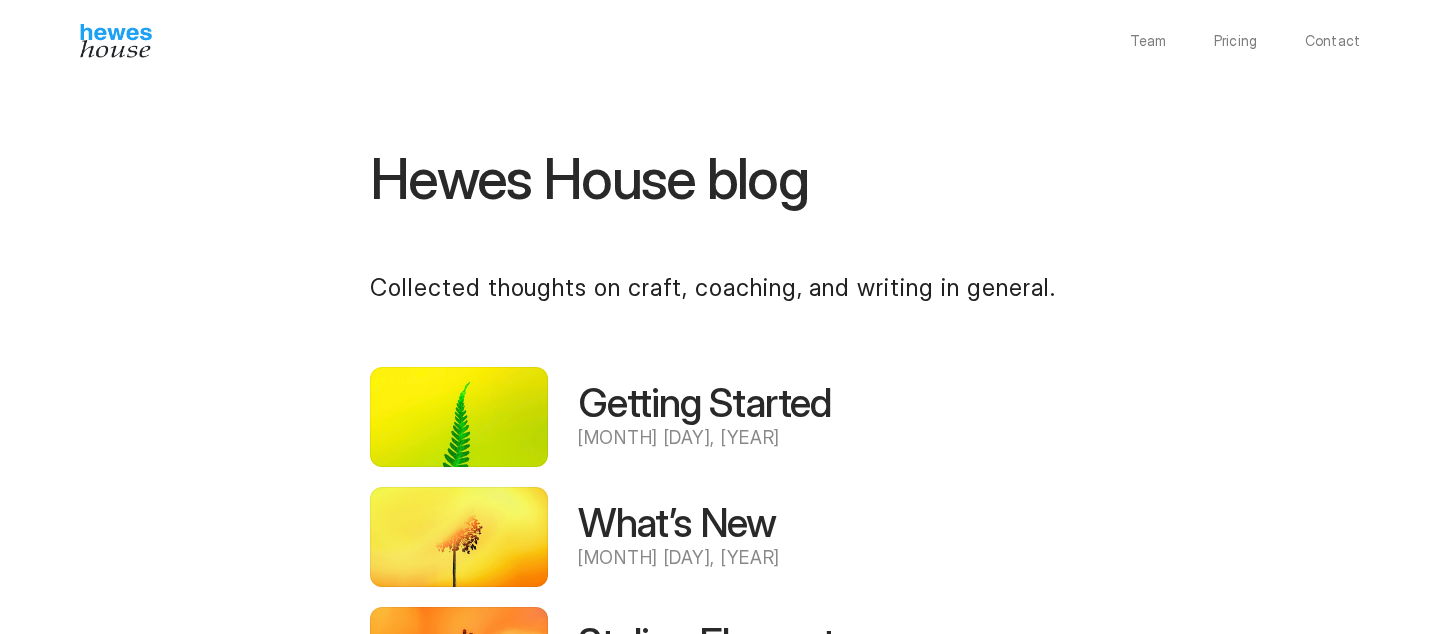 scroll, scrollTop: 0, scrollLeft: 0, axis: both 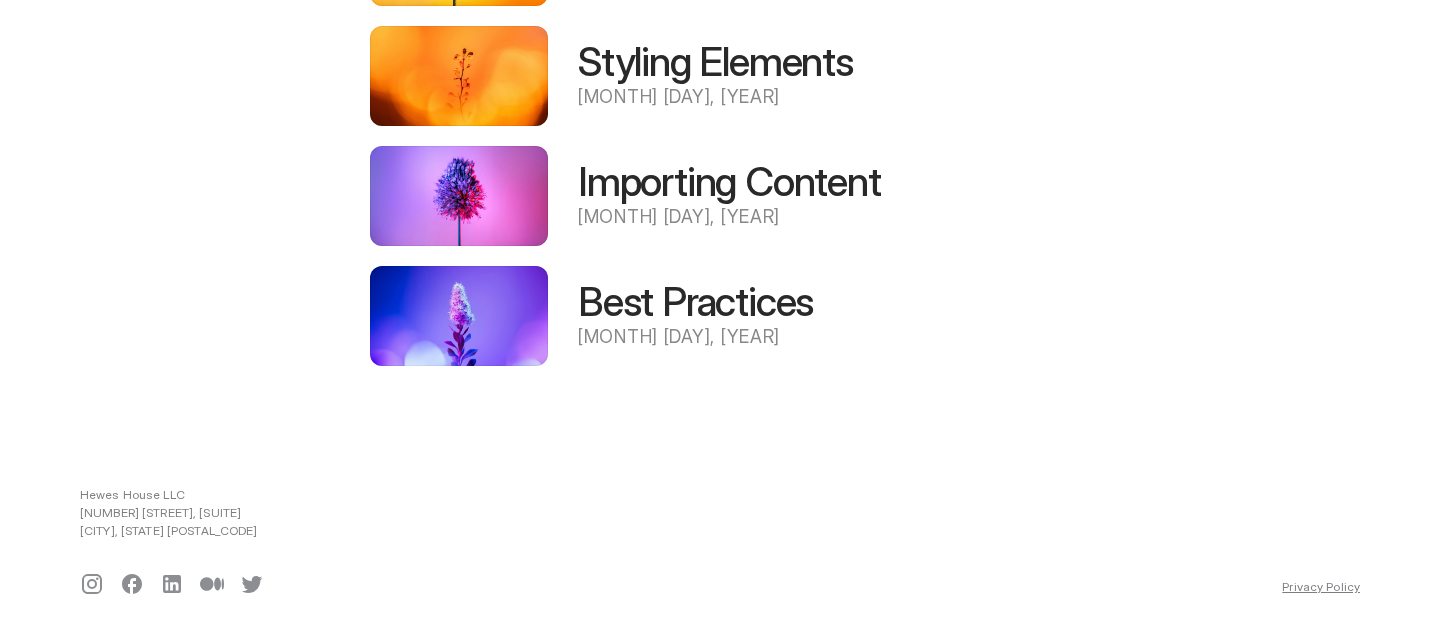 click at bounding box center [459, 316] 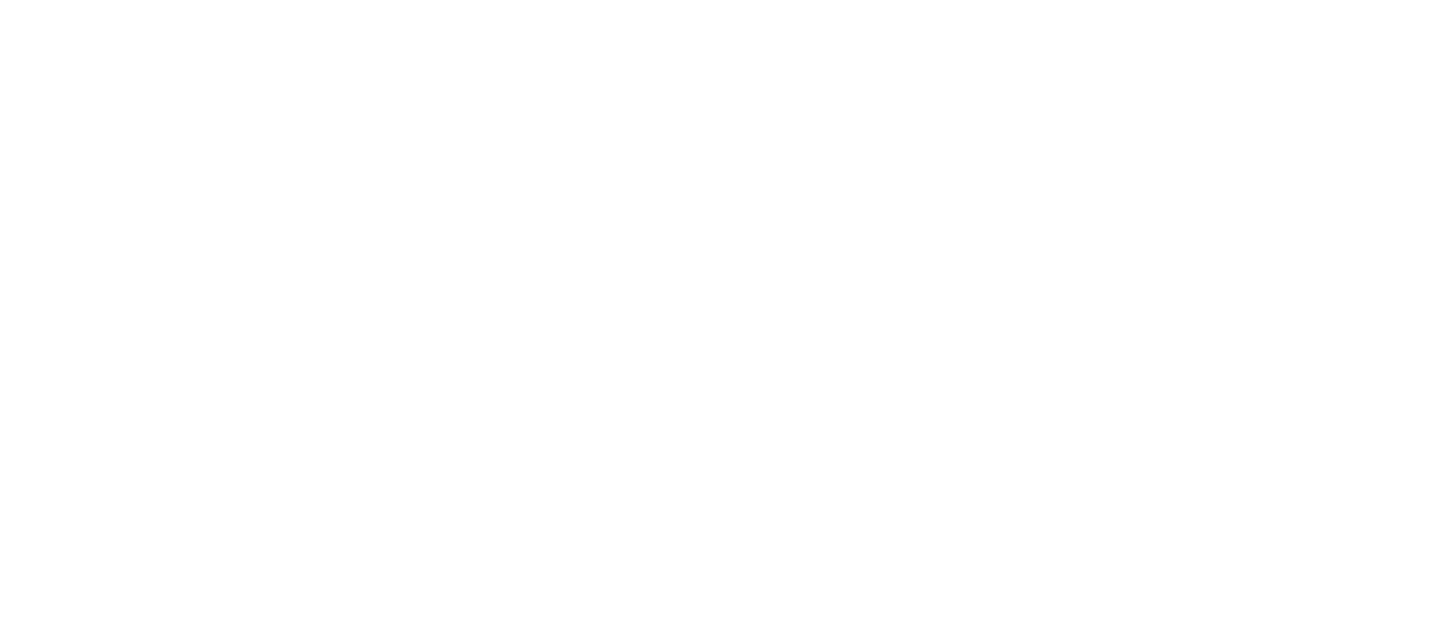 scroll, scrollTop: 0, scrollLeft: 0, axis: both 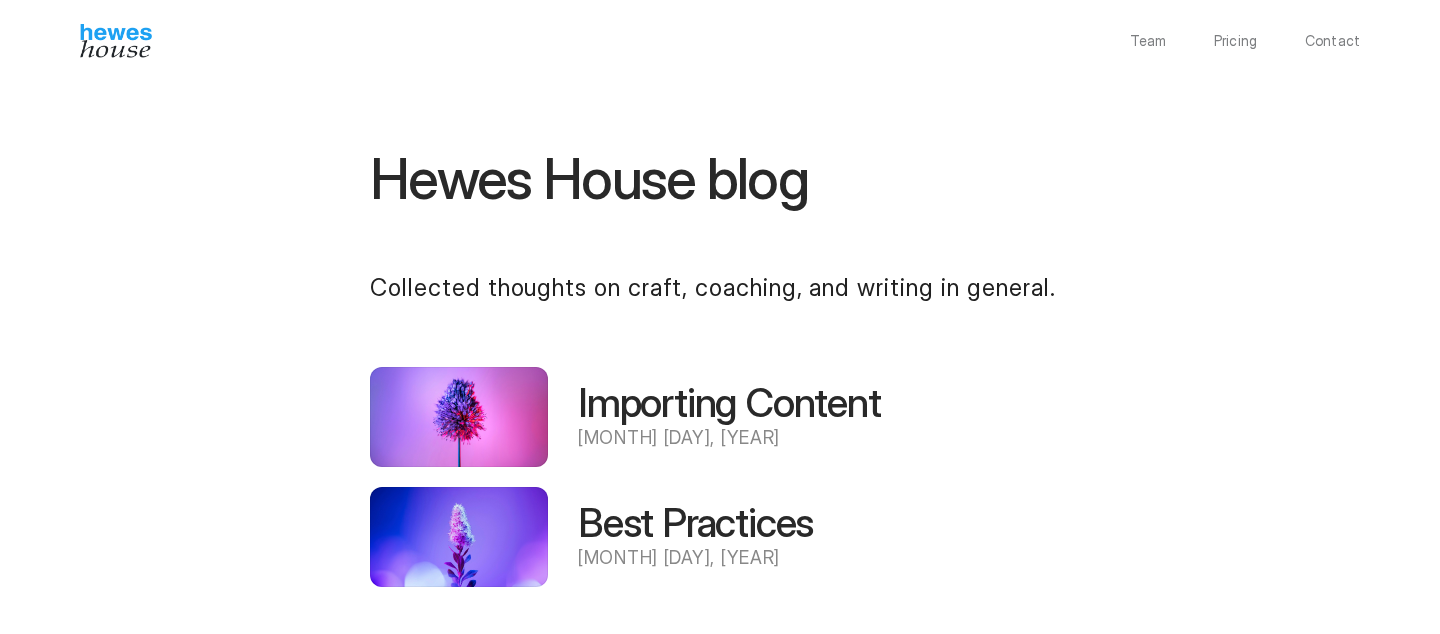 click at bounding box center (459, 417) 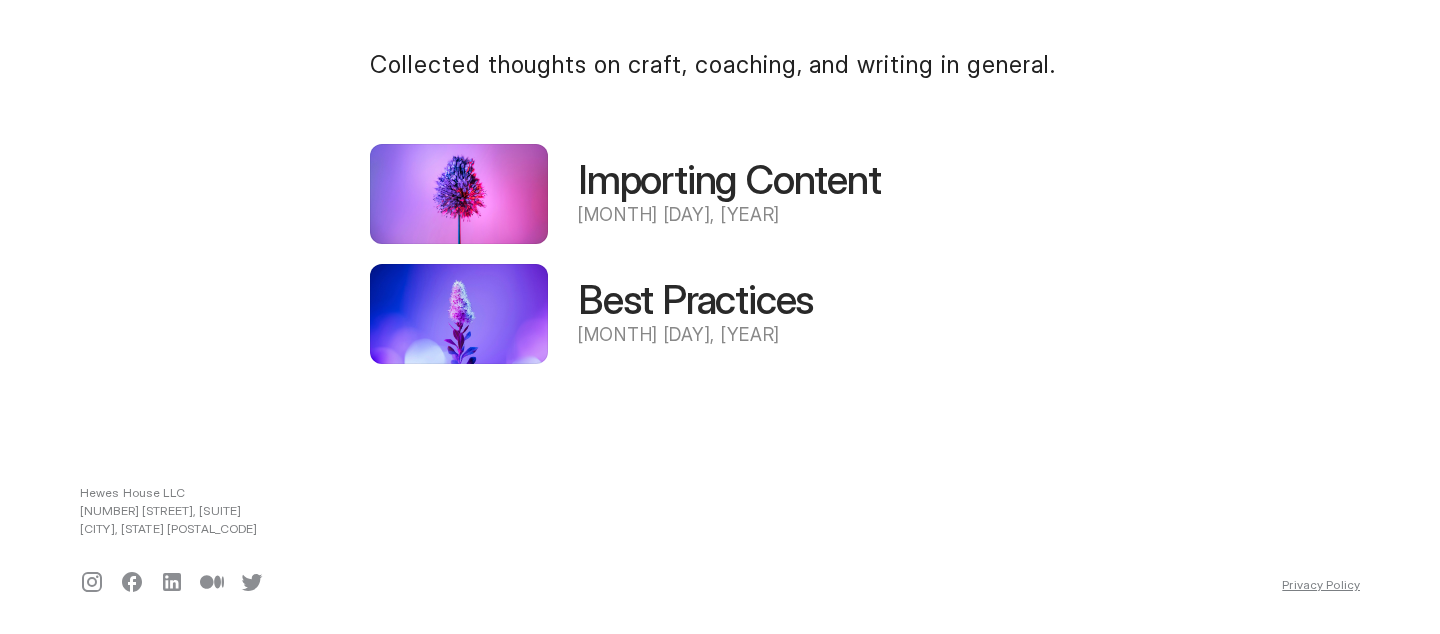 scroll, scrollTop: 0, scrollLeft: 0, axis: both 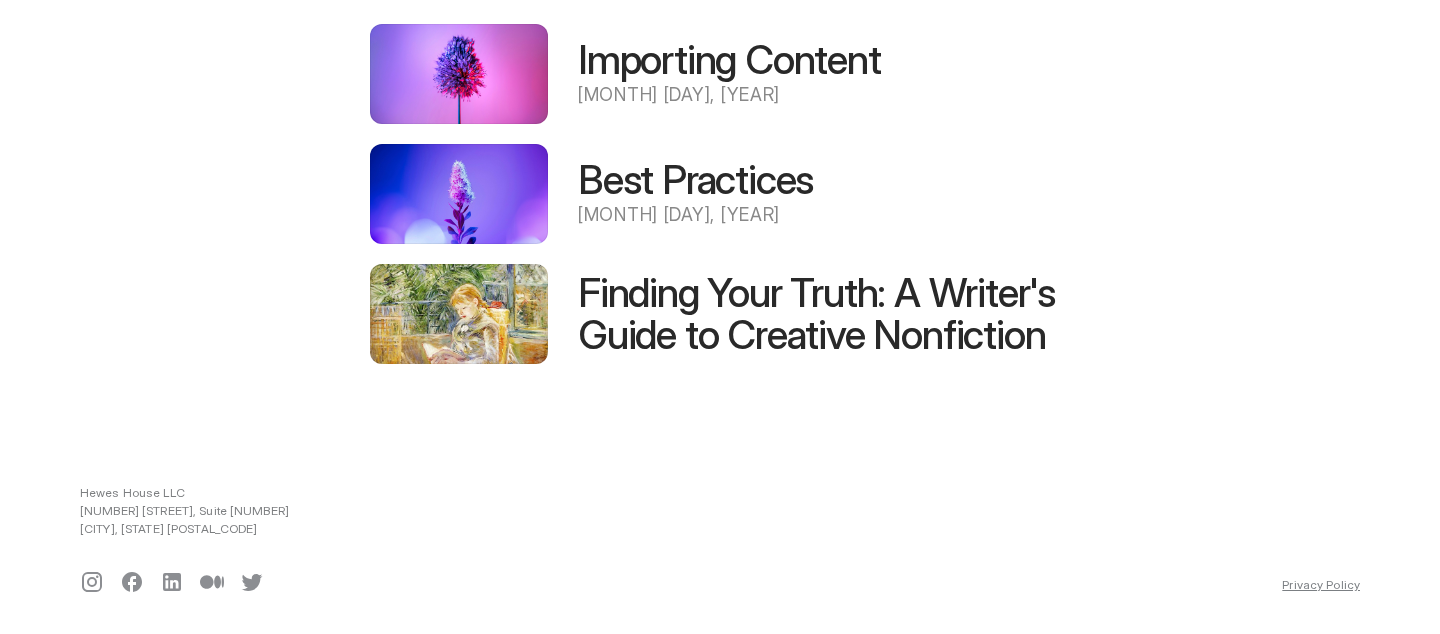 click on "Finding Your Truth: A Writer's Guide to Creative Nonfiction" at bounding box center [824, 314] 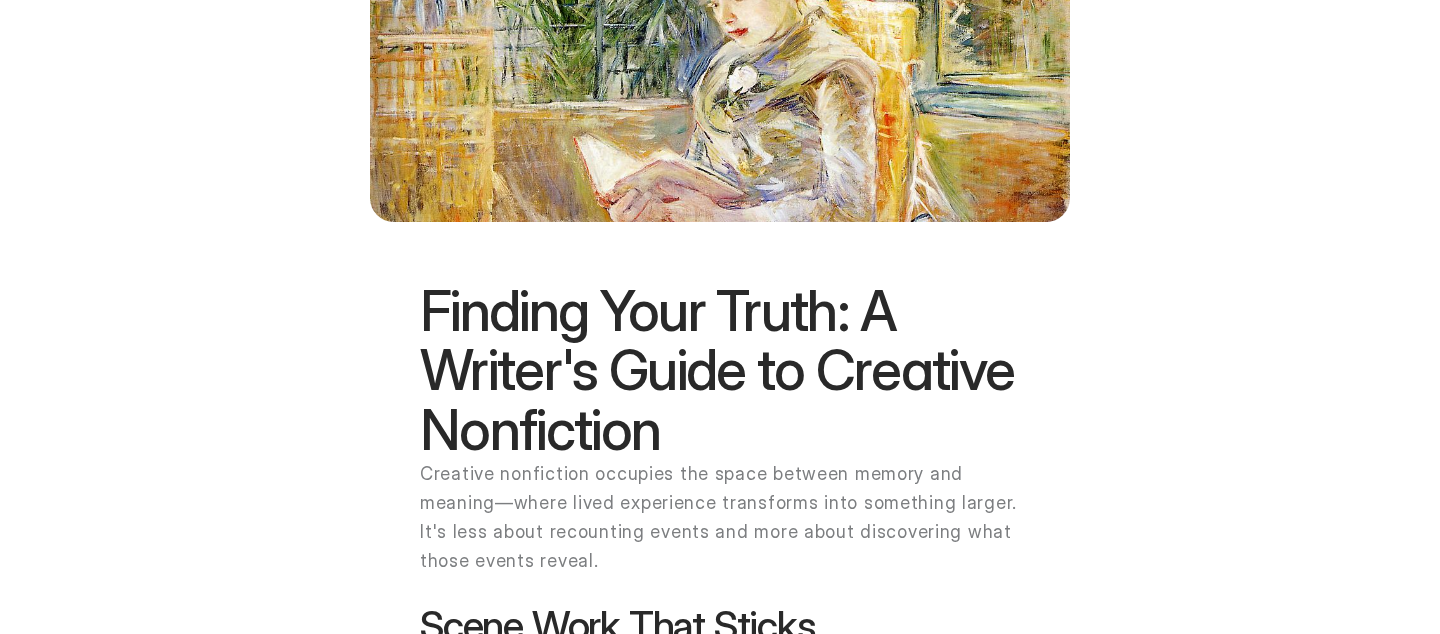scroll, scrollTop: 0, scrollLeft: 0, axis: both 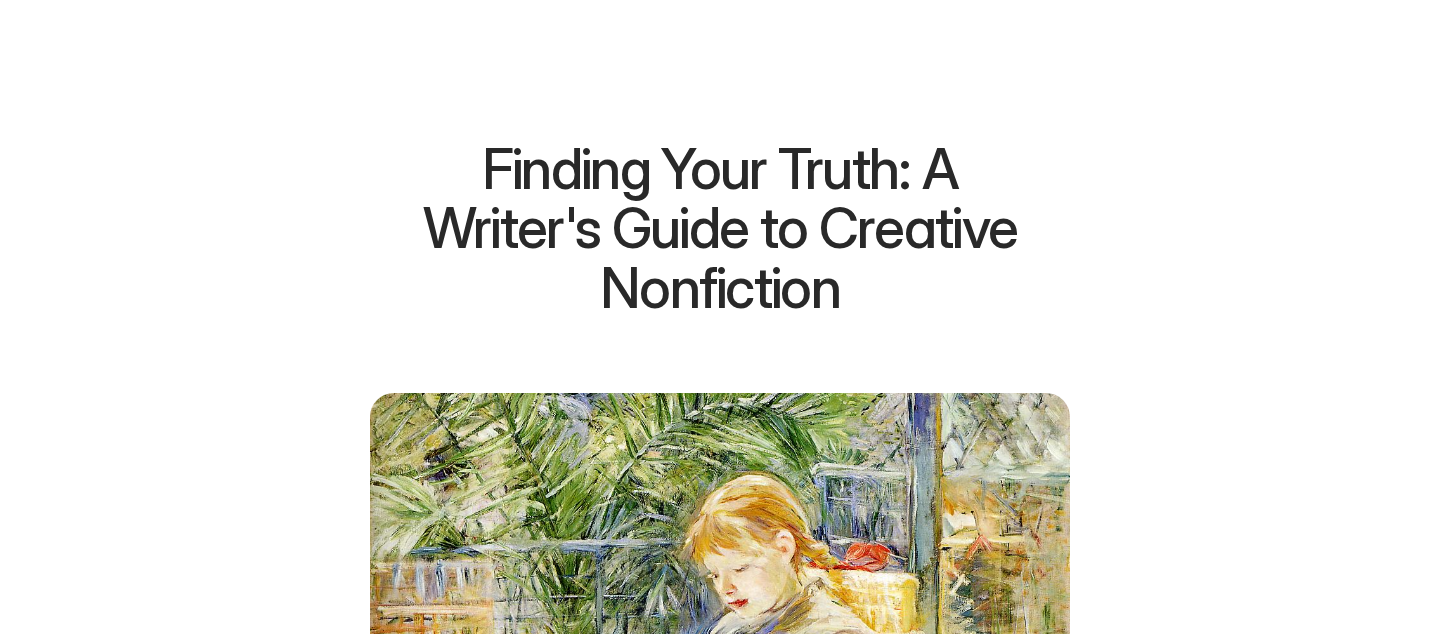 click on "Finding Your Truth: A Writer's Guide to Creative Nonfiction Finding Your Truth: A Writer's Guide to Creative Nonfiction Creative nonfiction occupies the space between memory and meaning—where lived experience transforms into something larger. It's less about recounting events and more about discovering what those events reveal. Scene Work That Sticks Good creative nonfiction earns its readers gradually. It pulls them in through moments that resonate beyond the page. Consider the last time you sat in a waiting room without your phone. Fluorescent light hitting a stranger's wedding ring. How worry reshapes the way people sit. Small observations carry surprising weight when they're true. Powerful scenes grow from honesty, not drama. Let Structure Serve the Story Structure isn't limitation. It's another tool for meaning-making. Fact and Feeling, Together Write Like Yourself Strong creative nonfiction sounds like you thinking clearly, not like you're performing for strangers. Revision Reveals the Essay" at bounding box center [720, 1414] 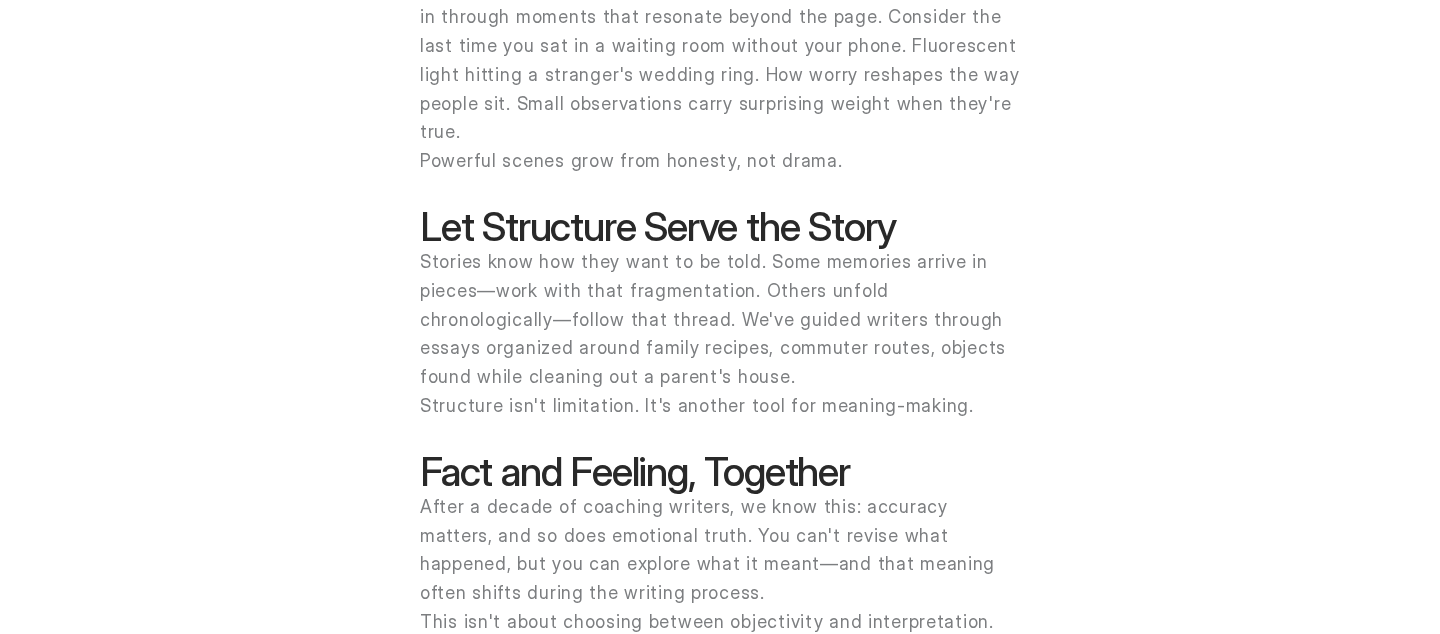 scroll, scrollTop: 0, scrollLeft: 0, axis: both 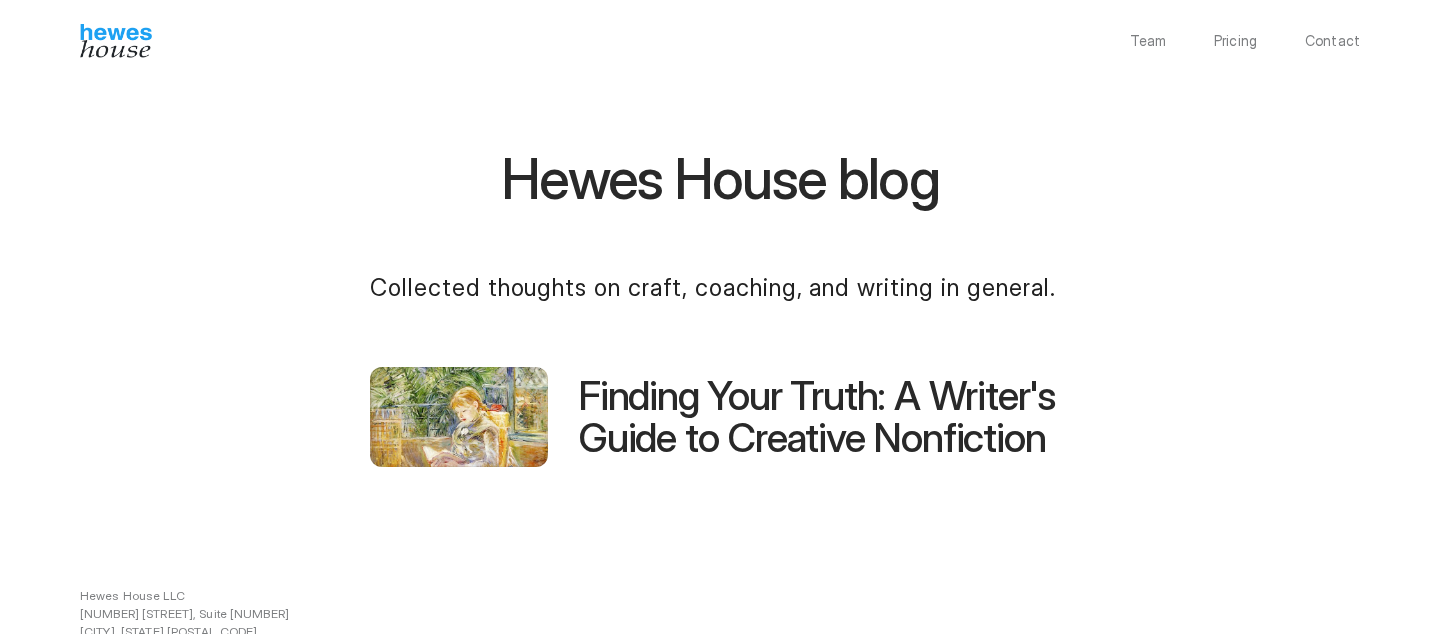click at bounding box center [459, 417] 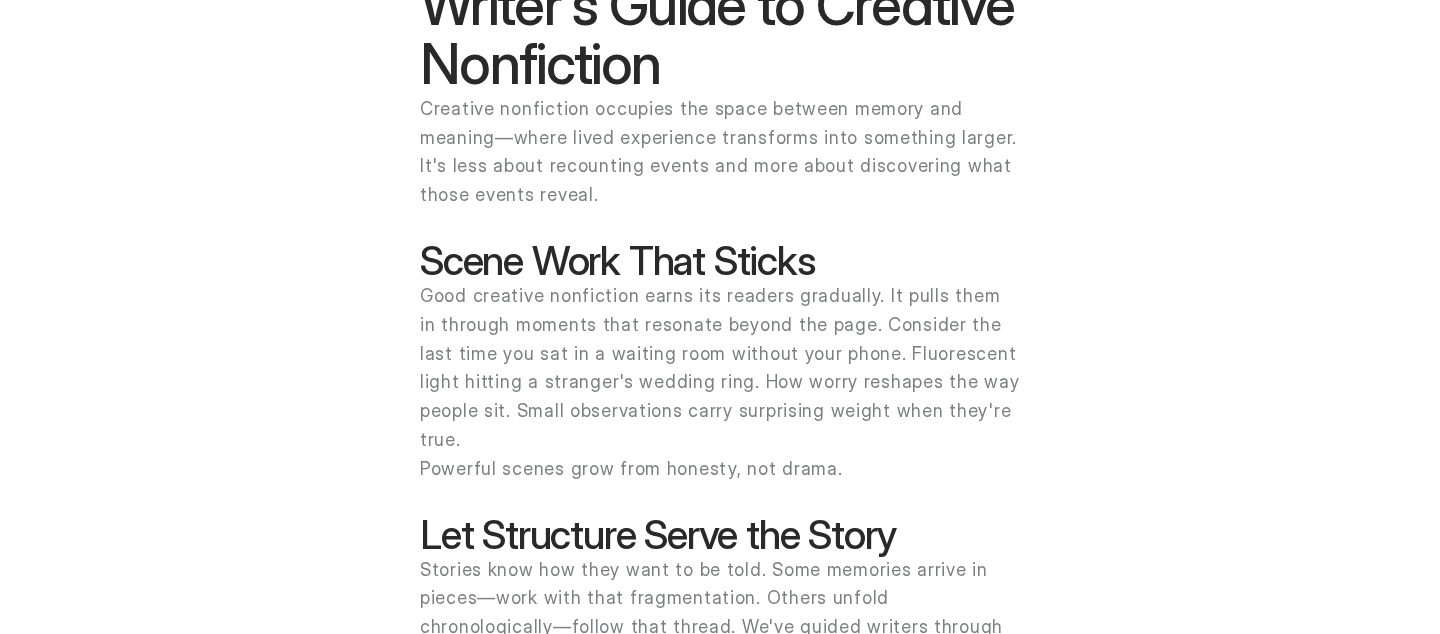 scroll, scrollTop: 0, scrollLeft: 0, axis: both 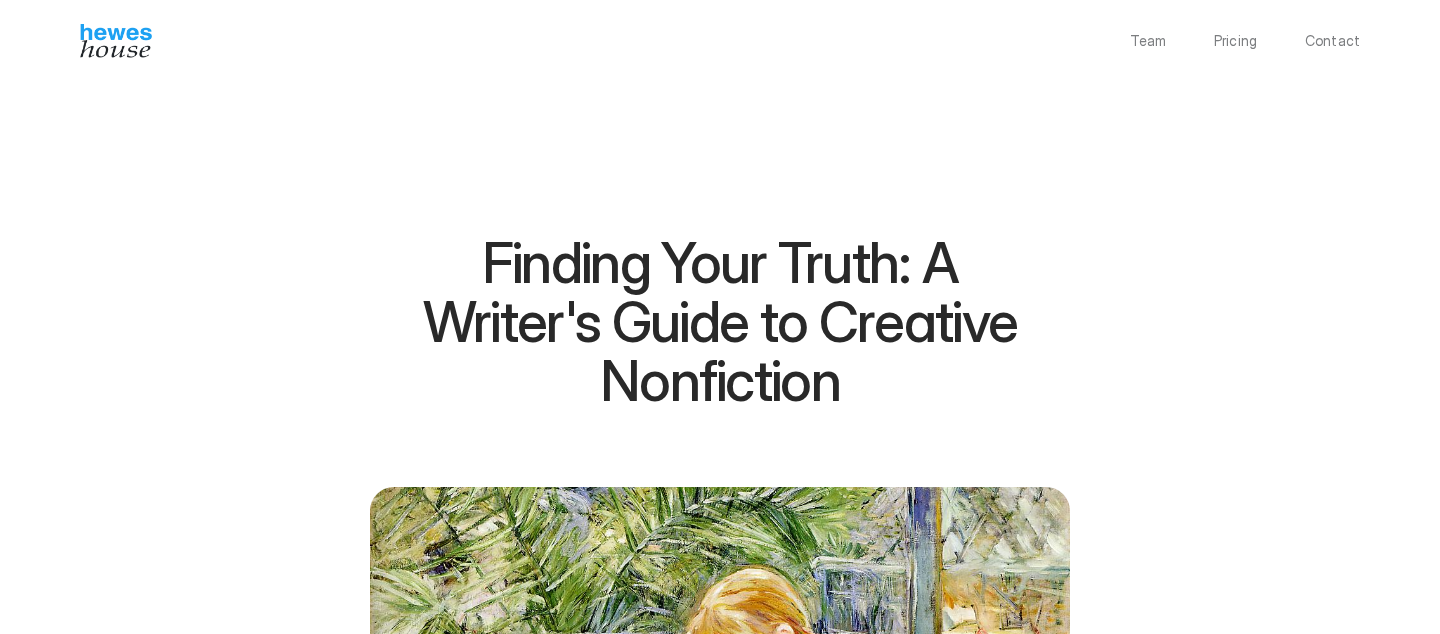 click at bounding box center [116, 41] 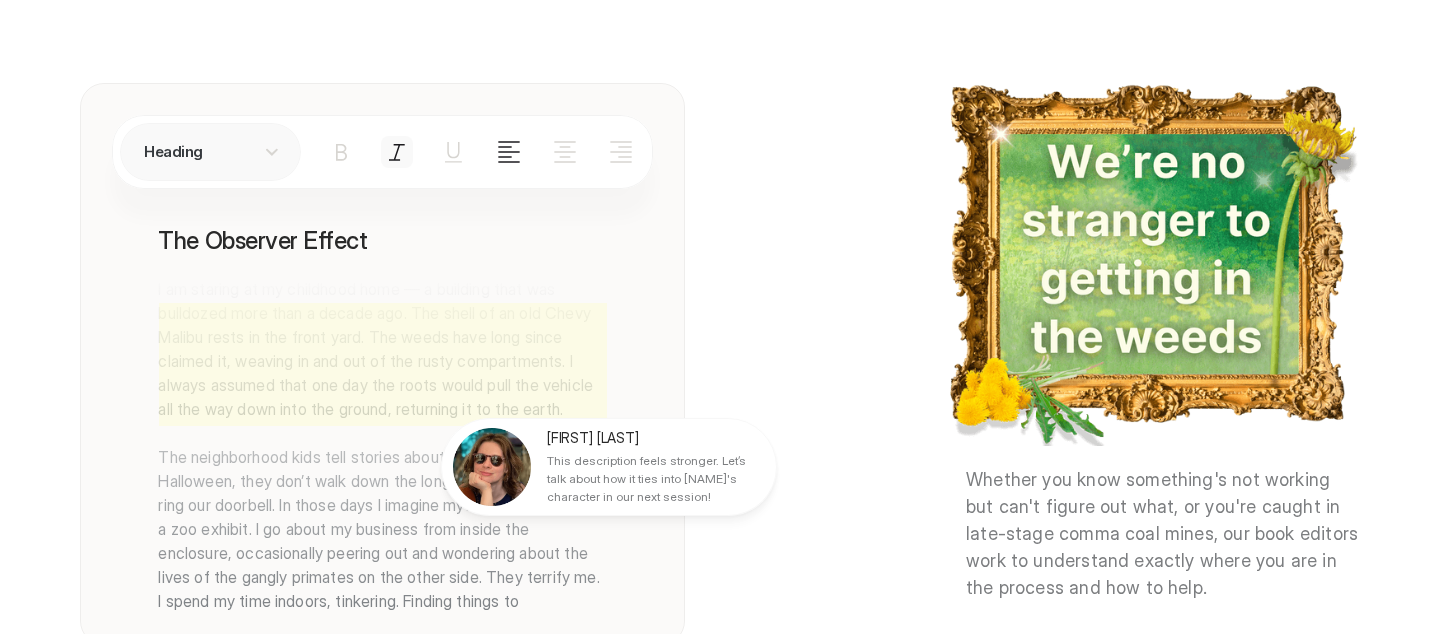 scroll, scrollTop: 3325, scrollLeft: 0, axis: vertical 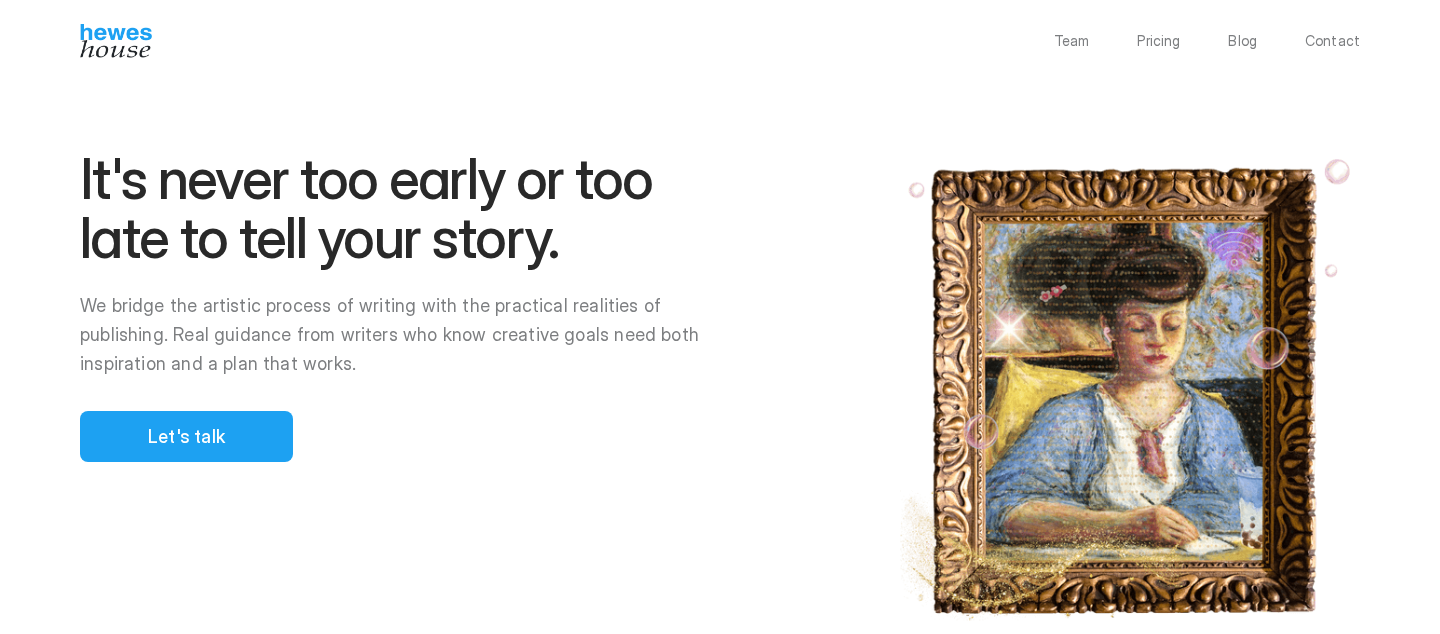 click on "Team Pricing Blog Contact" at bounding box center (720, 41) 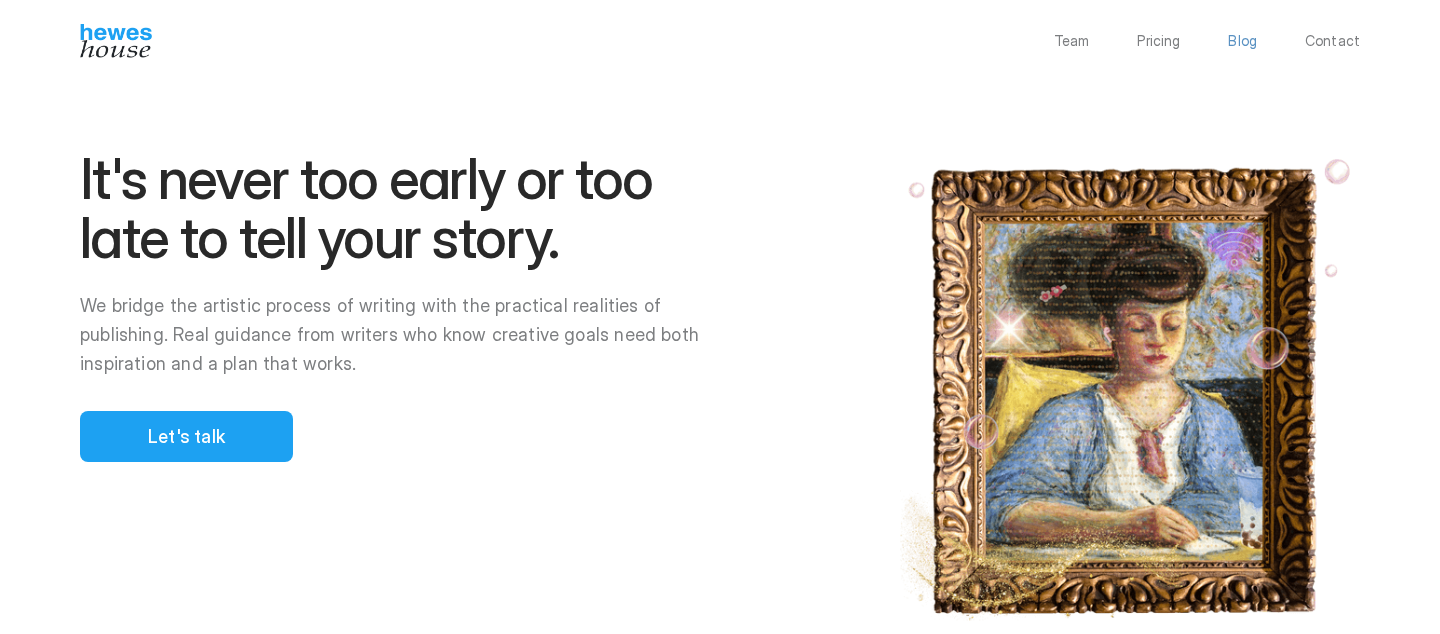 click on "Blog" at bounding box center [1242, 41] 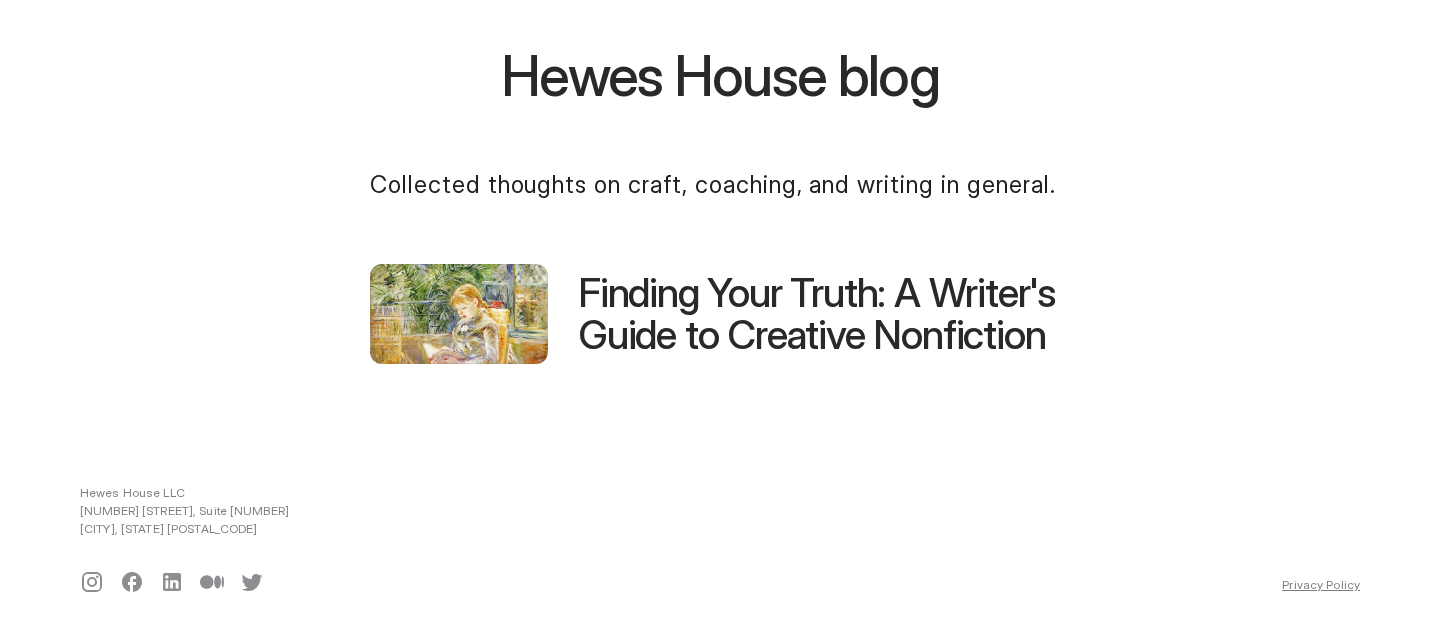scroll, scrollTop: 0, scrollLeft: 0, axis: both 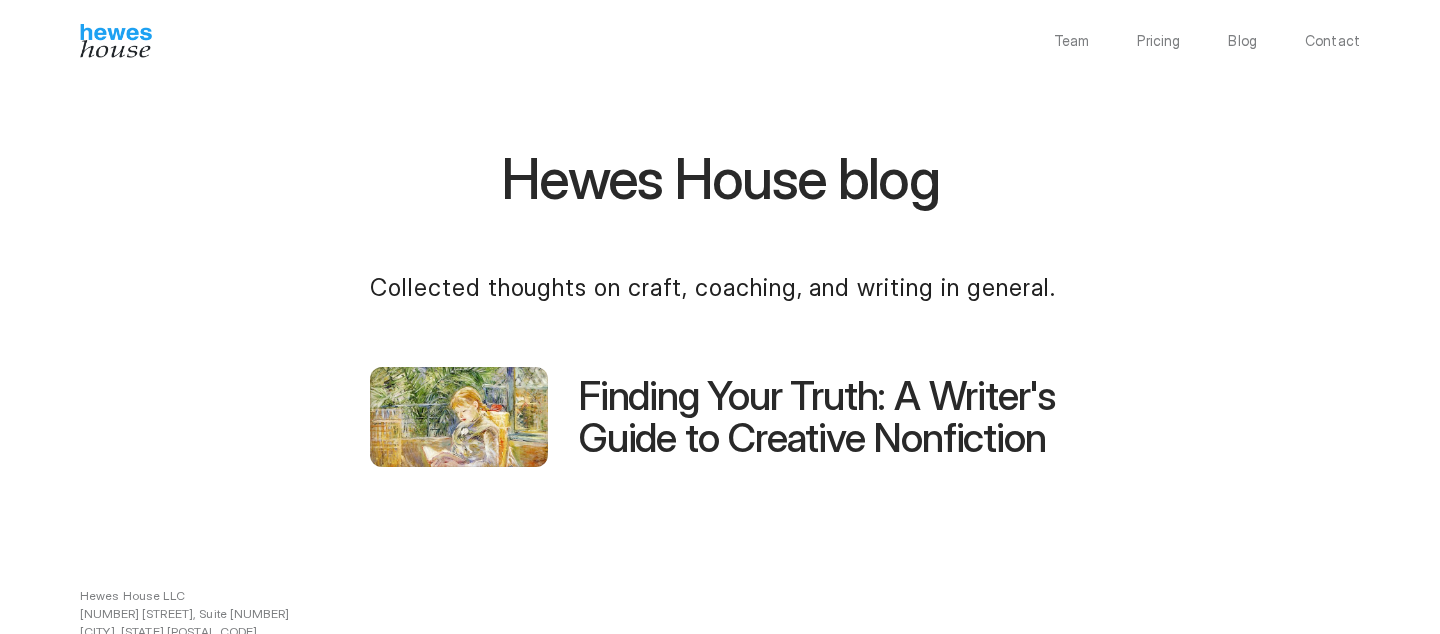 click at bounding box center [116, 41] 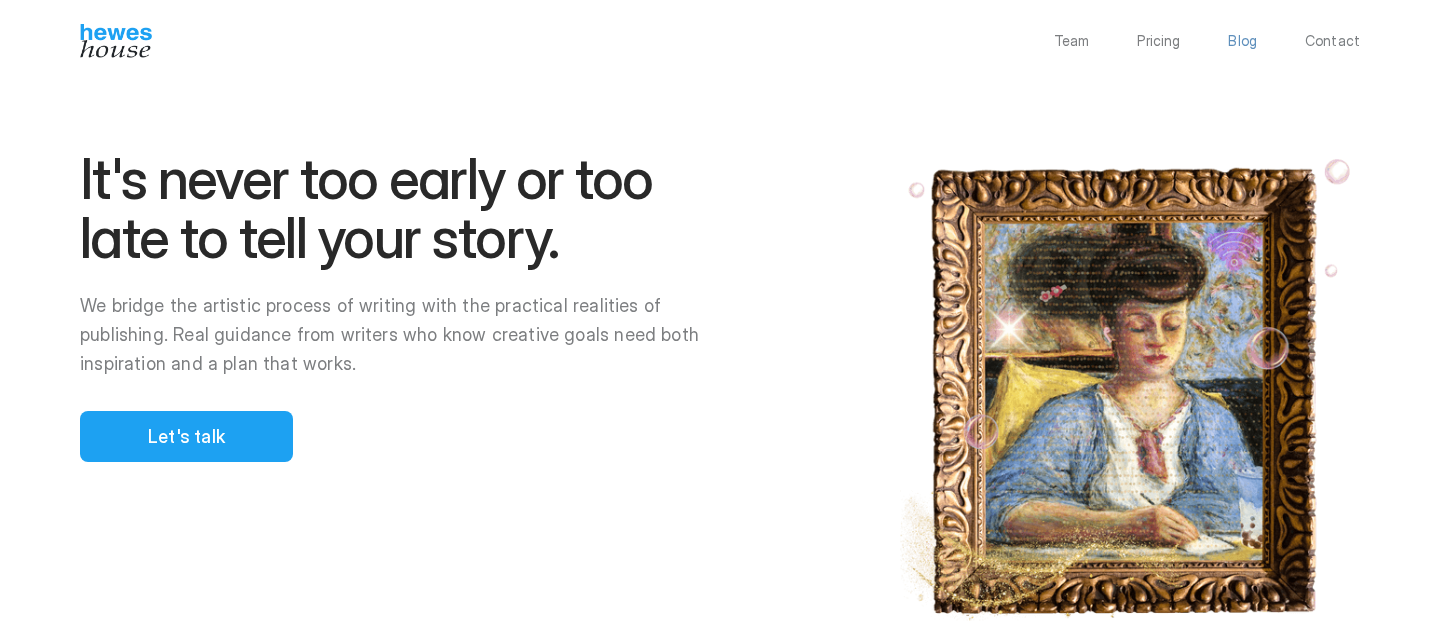click on "Team Pricing Blog Contact" at bounding box center [720, 41] 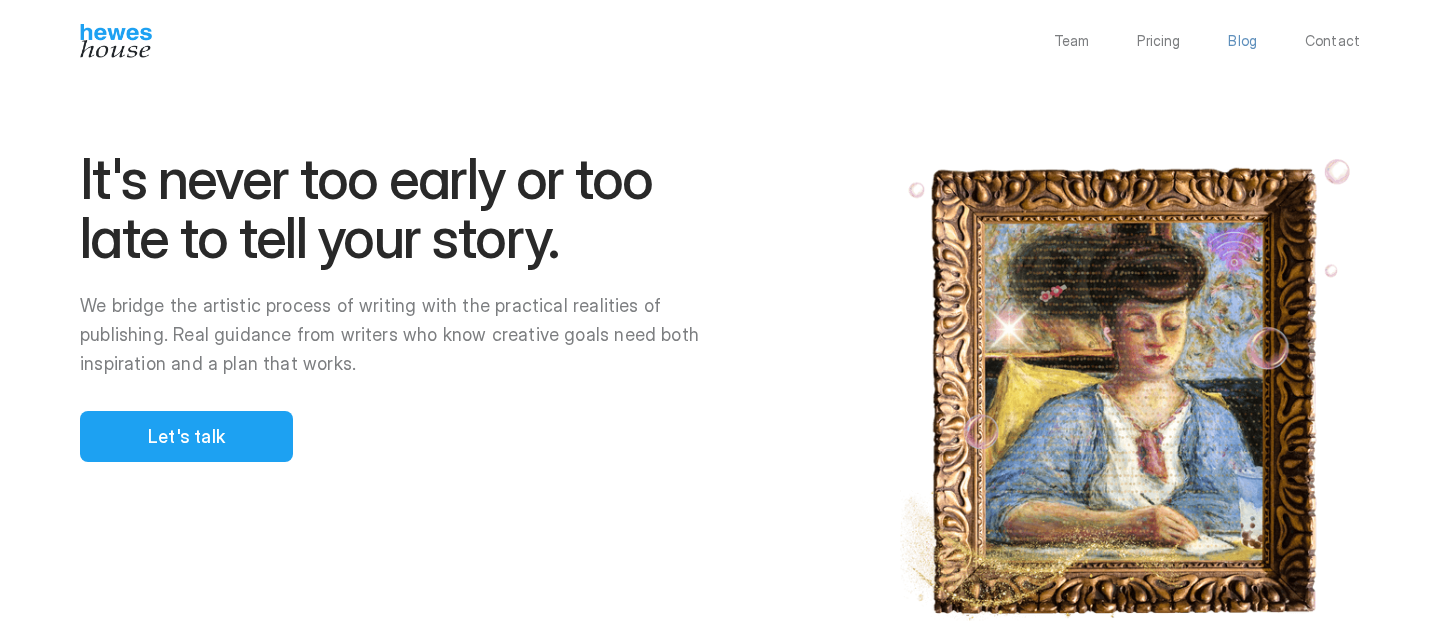 click on "Blog" at bounding box center [1242, 41] 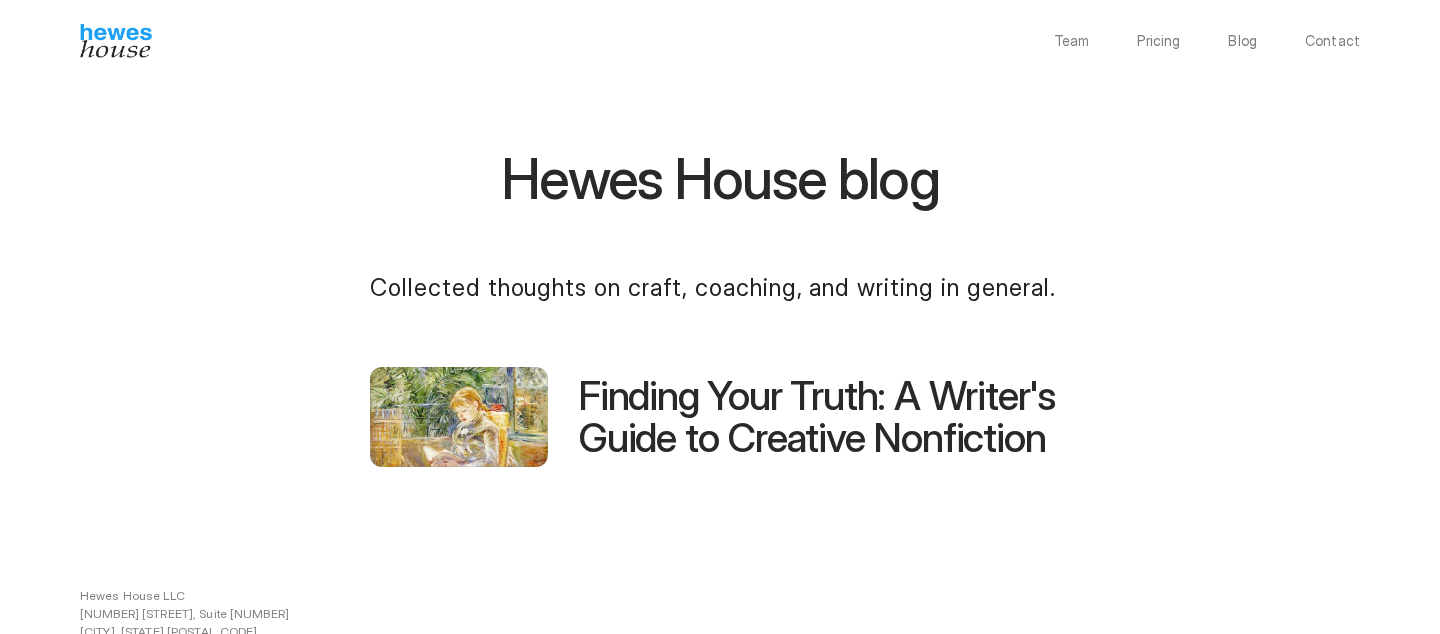 click on "Finding Your Truth: A Writer's Guide to Creative Nonfiction" at bounding box center [720, 417] 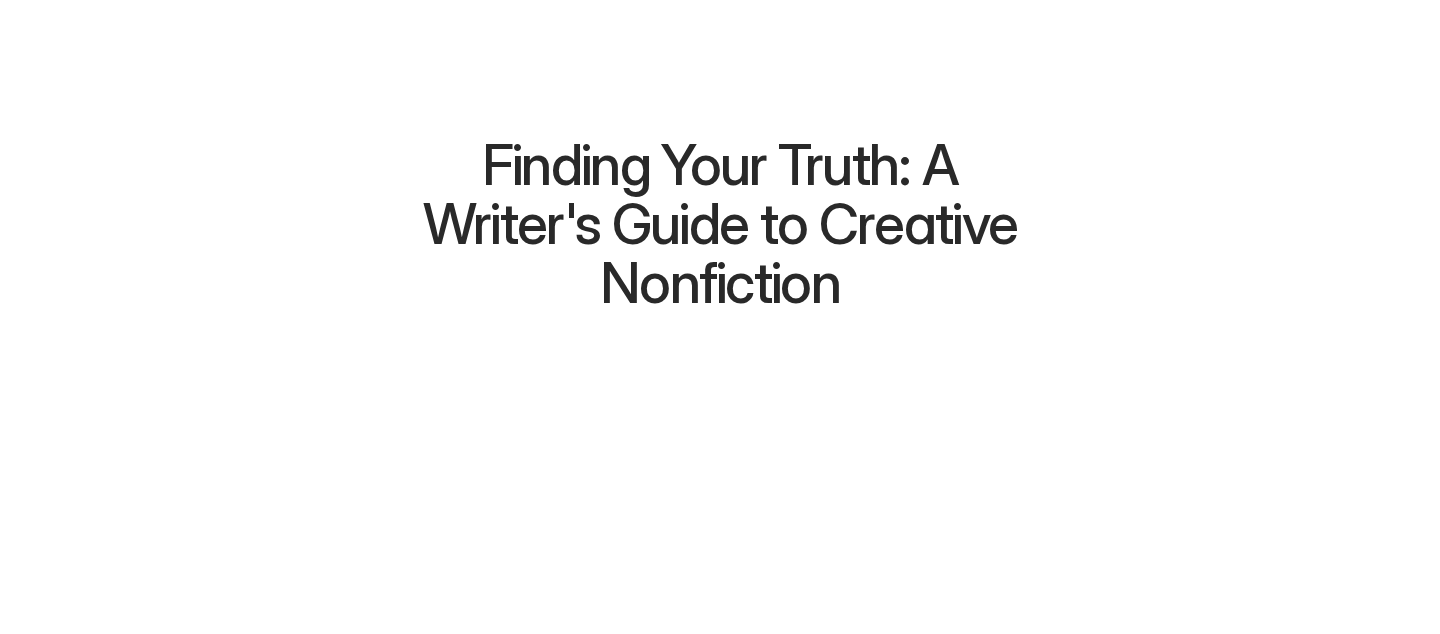 scroll, scrollTop: 0, scrollLeft: 0, axis: both 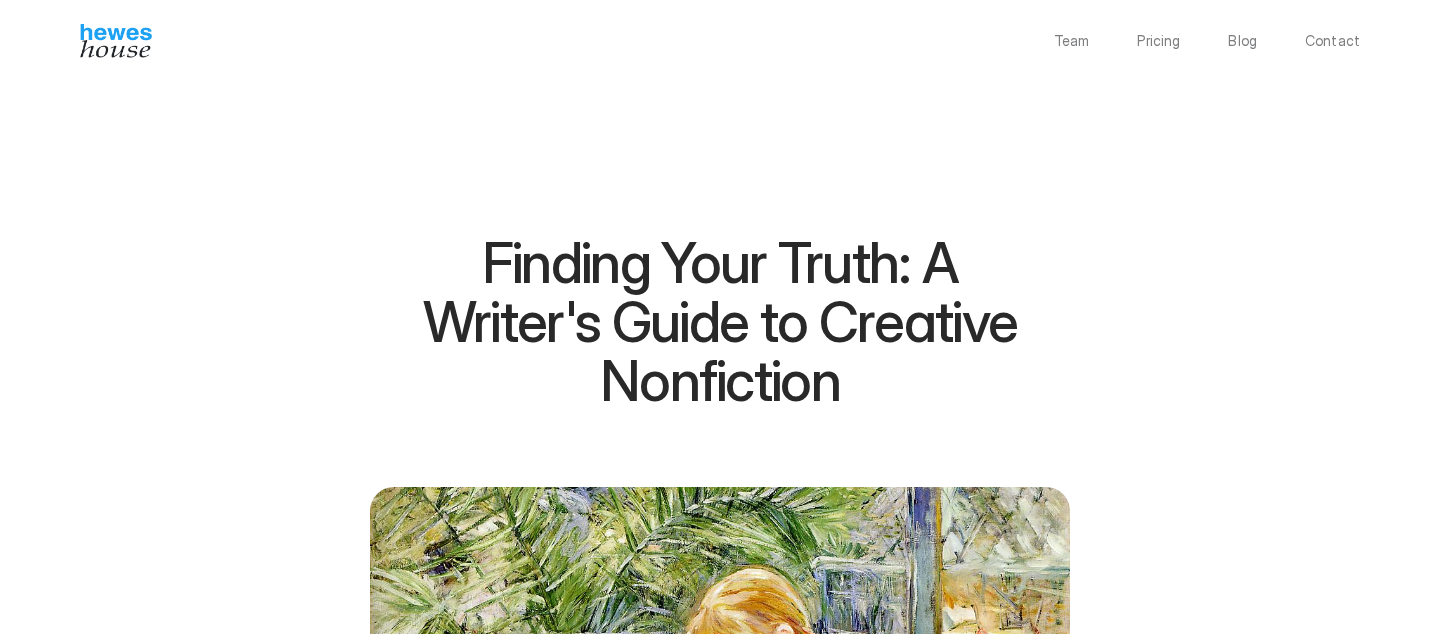 click on "Team Pricing Blog Contact Finding Your Truth: A Writer's Guide to Creative Nonfiction Finding Your Truth: A Writer's Guide to Creative Nonfiction Creative nonfiction occupies the space between memory and meaning—where lived experience transforms into something larger. It's less about recounting events and more about discovering what those events reveal. Scene Work That Sticks Good creative nonfiction earns its readers gradually. It pulls them in through moments that resonate beyond the page. Consider the last time you sat in a waiting room without your phone. Fluorescent light hitting a stranger's wedding ring. How worry reshapes the way people sit. Small observations carry surprising weight when they're true. Powerful scenes grow from honesty, not drama. Let Structure Serve the Story Structure isn't limitation. It's another tool for meaning-making. Fact and Feeling, Together Write Like Yourself Strong creative nonfiction sounds like you thinking clearly, not like you're performing for strangers." at bounding box center [720, 1522] 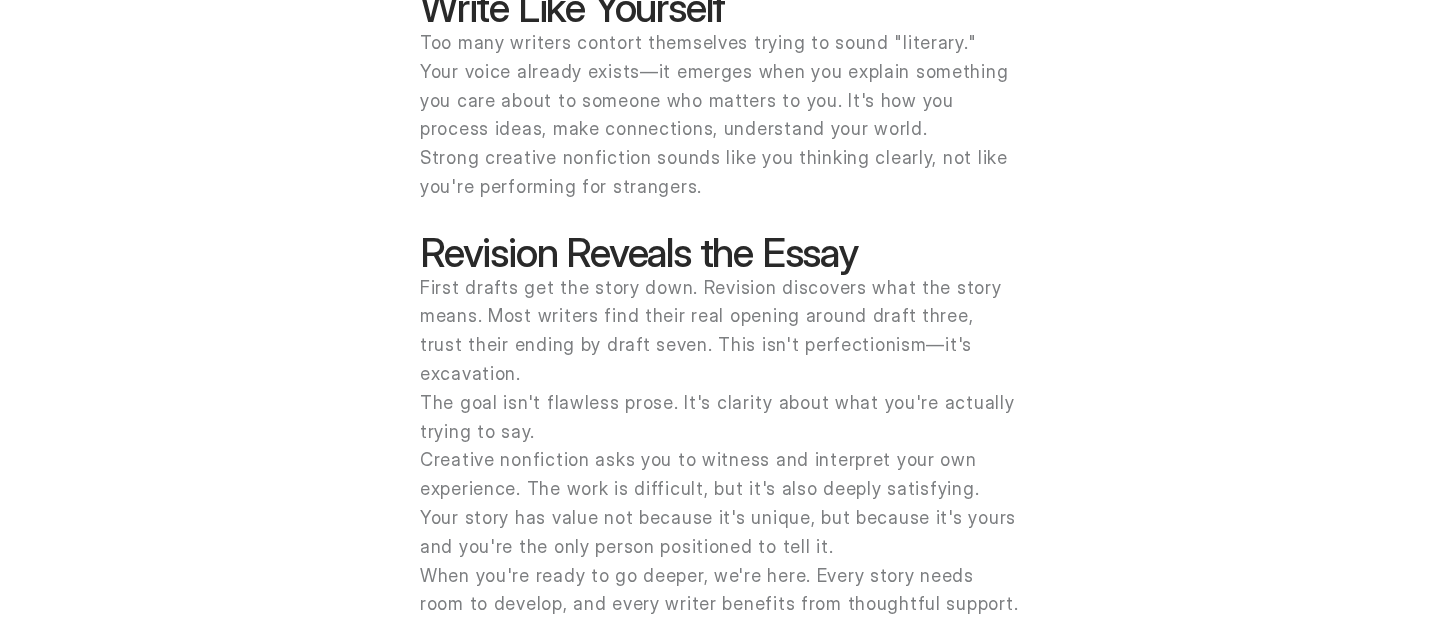 scroll, scrollTop: 2051, scrollLeft: 0, axis: vertical 